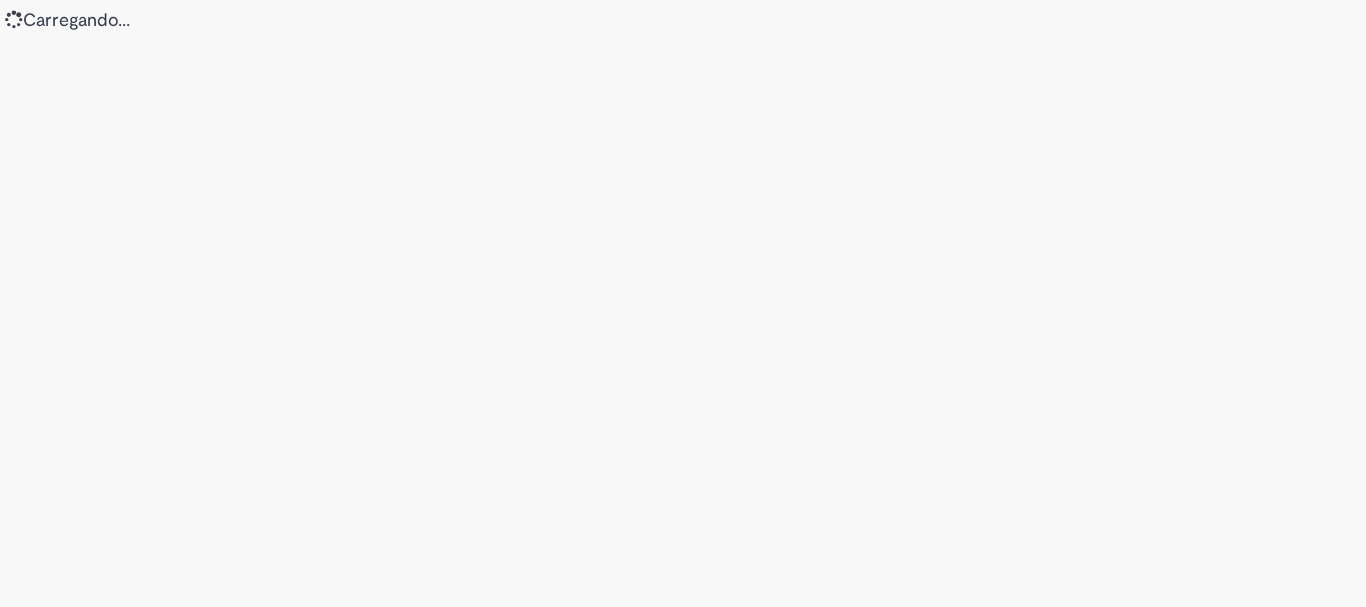 scroll, scrollTop: 0, scrollLeft: 0, axis: both 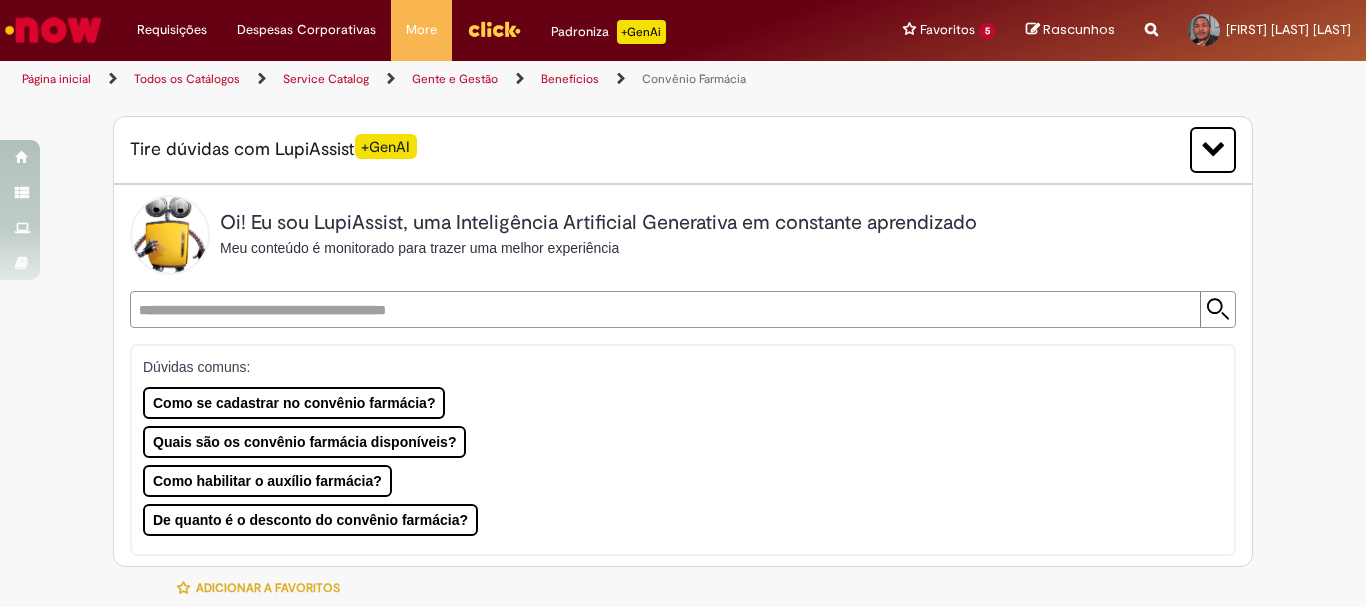 type on "********" 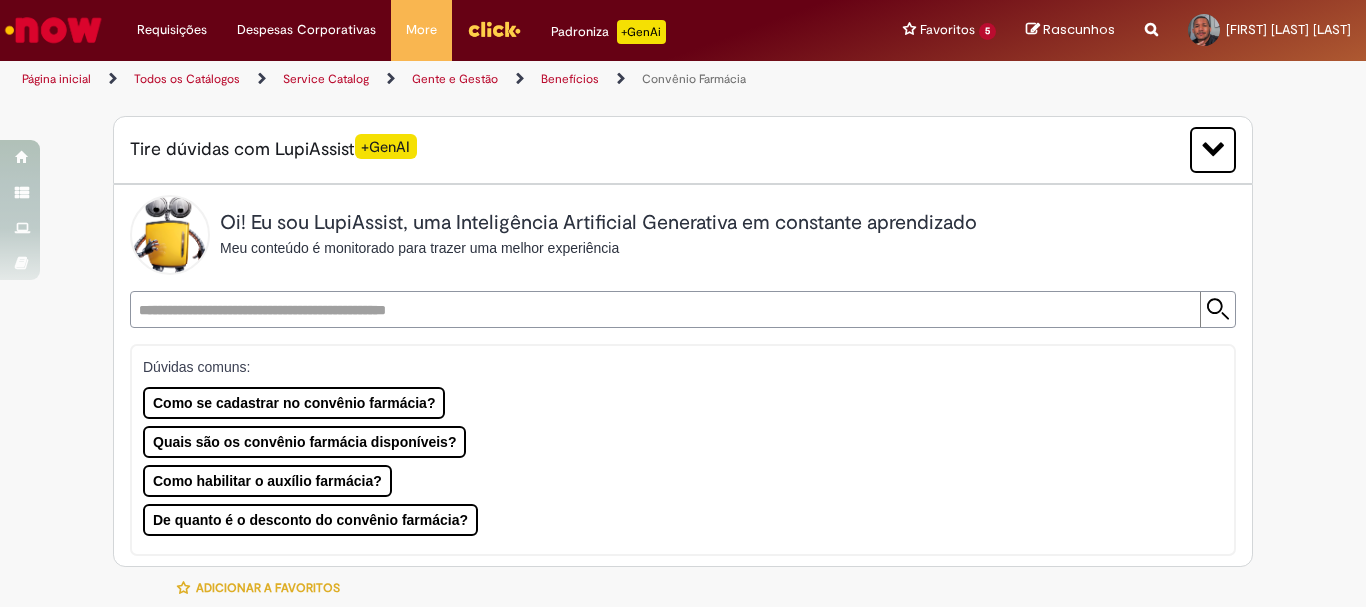 type on "**********" 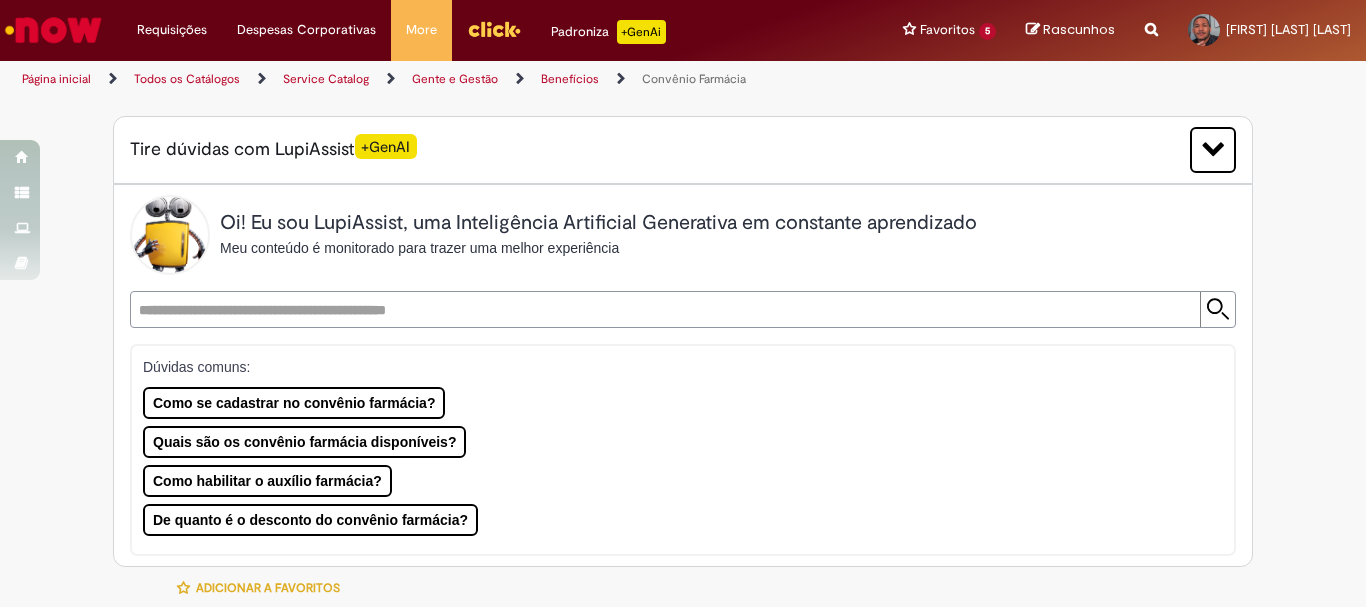 type on "**********" 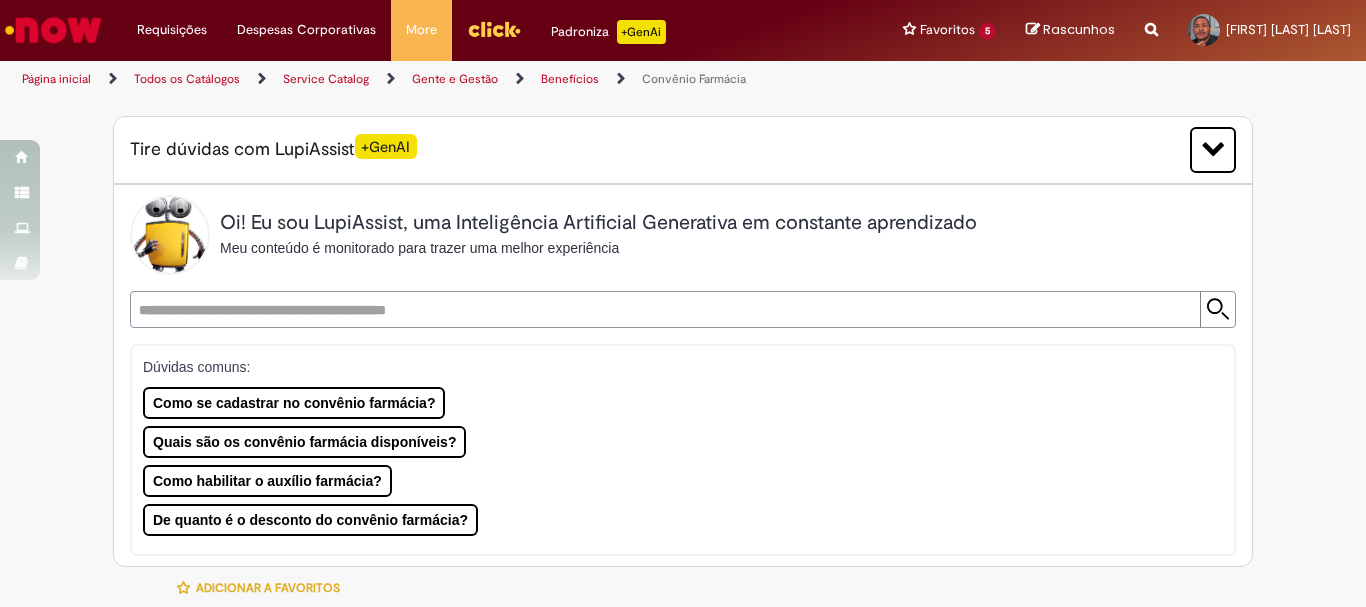 type on "**********" 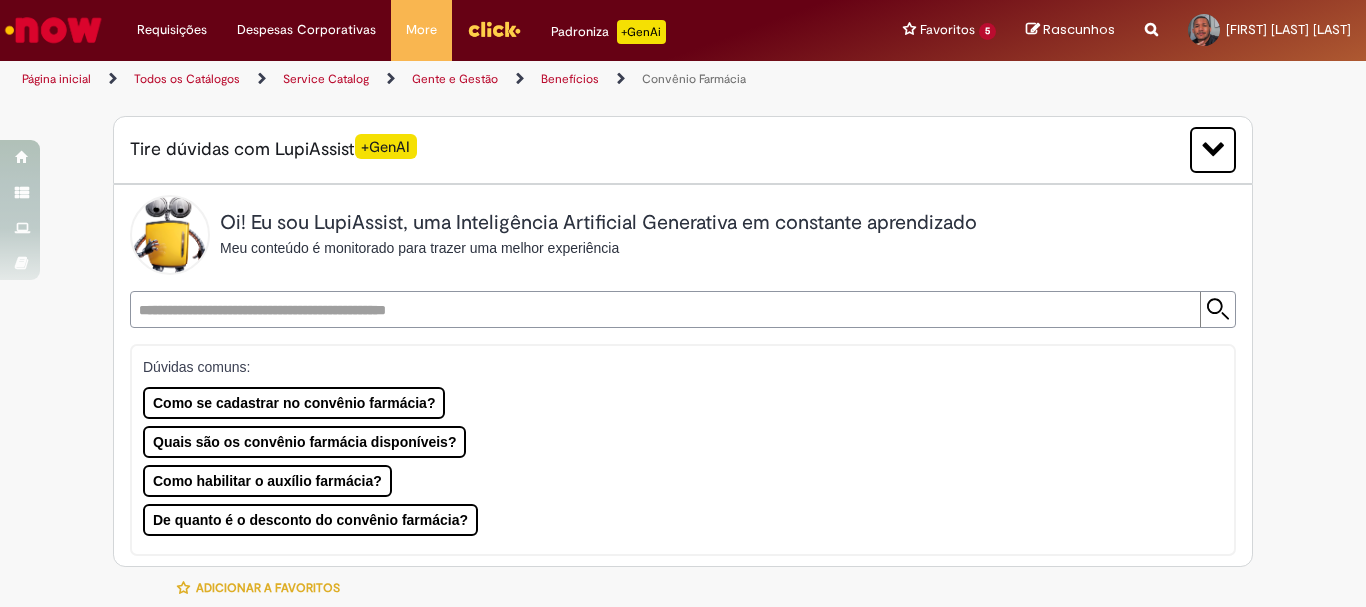 type on "**********" 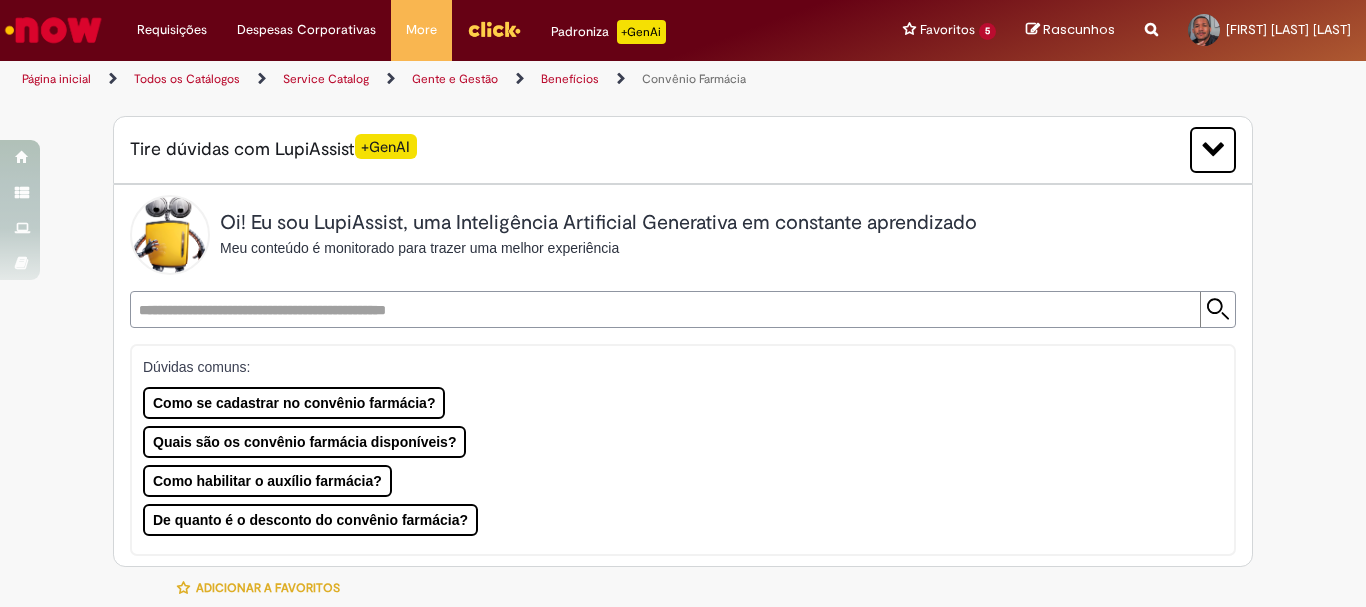 type on "**********" 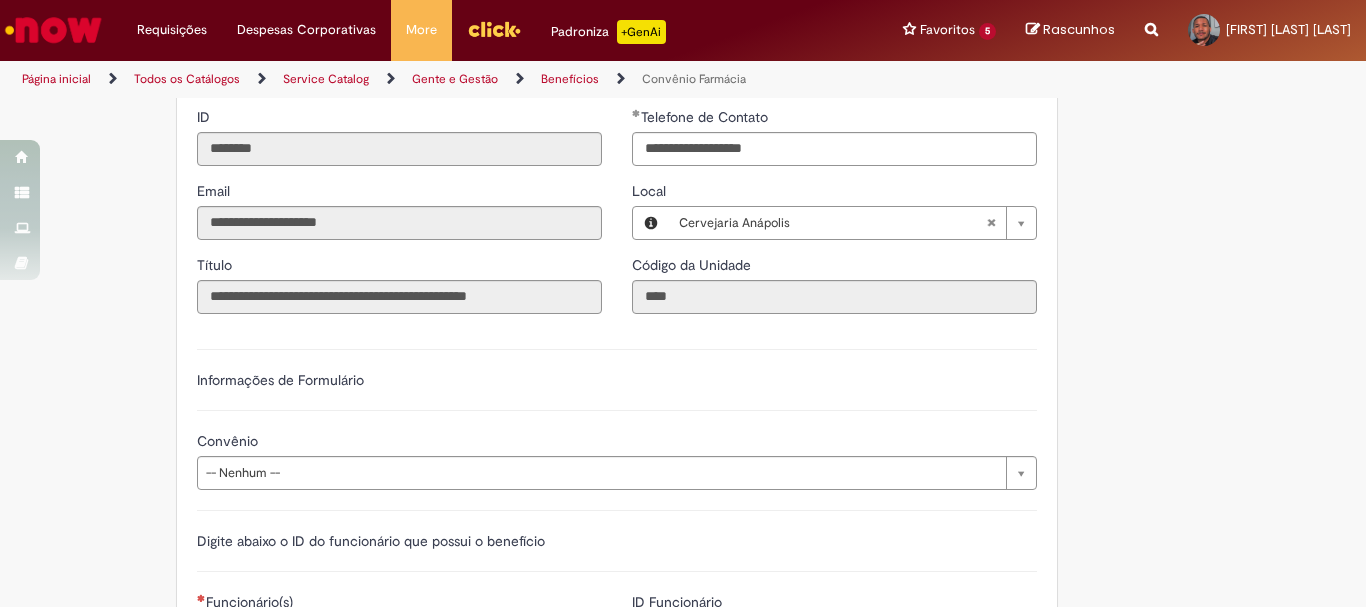scroll, scrollTop: 1400, scrollLeft: 0, axis: vertical 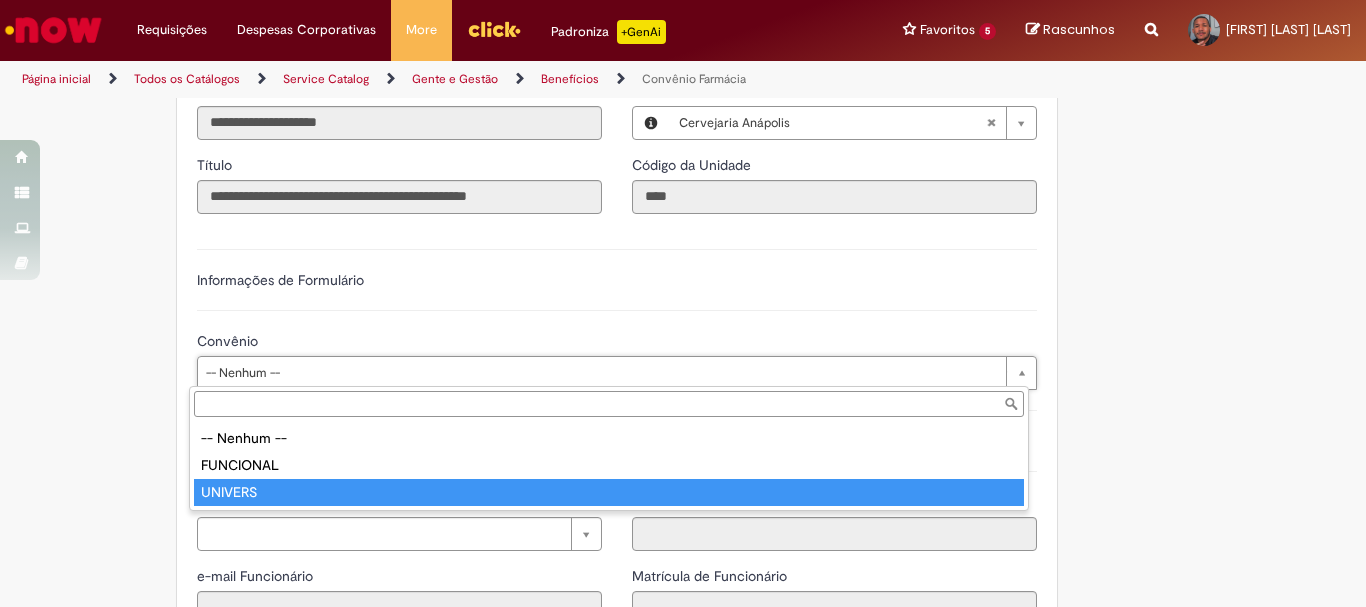 type on "*******" 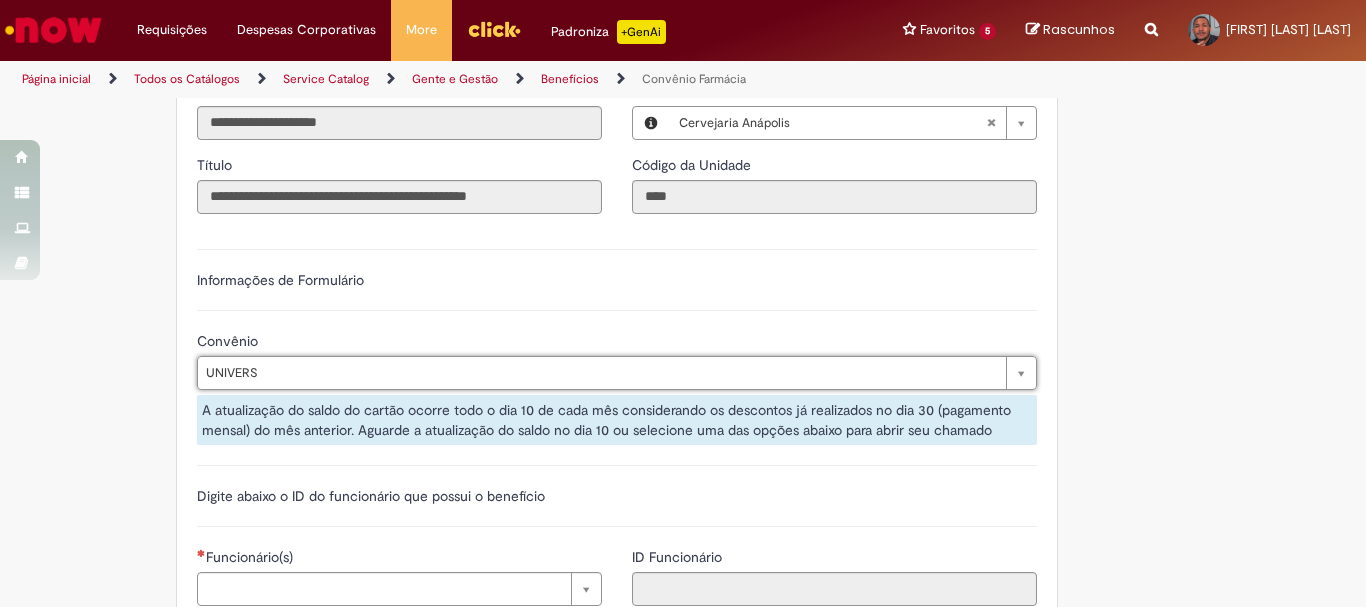 scroll, scrollTop: 1500, scrollLeft: 0, axis: vertical 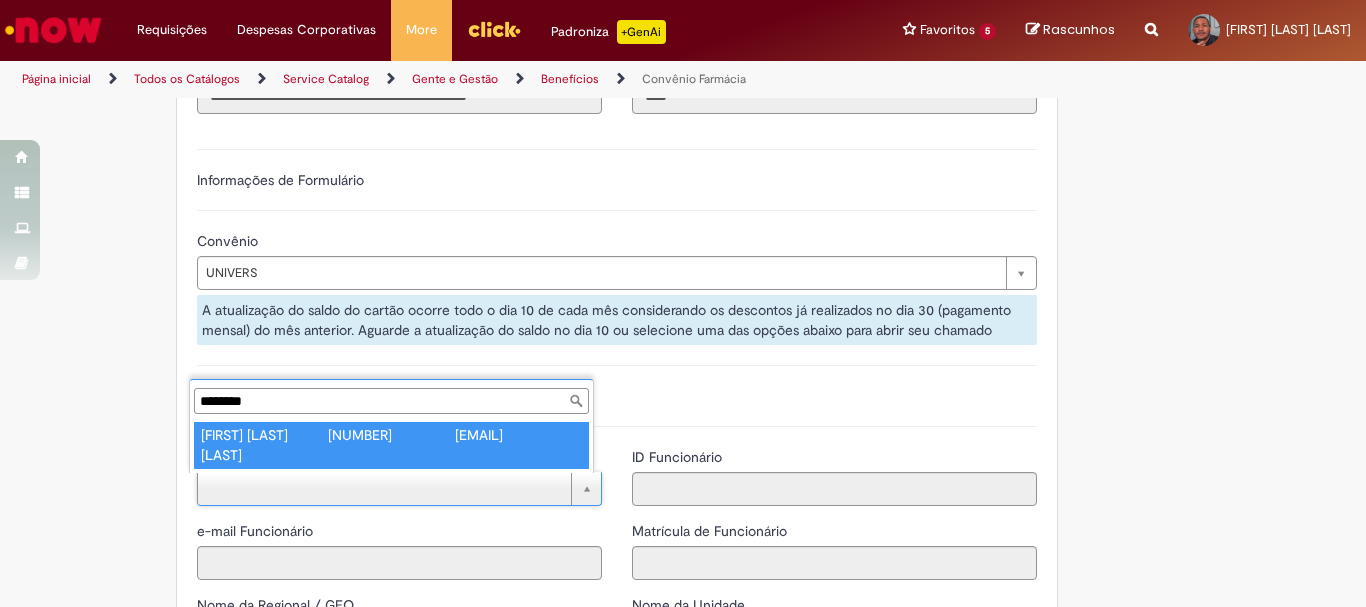 type on "********" 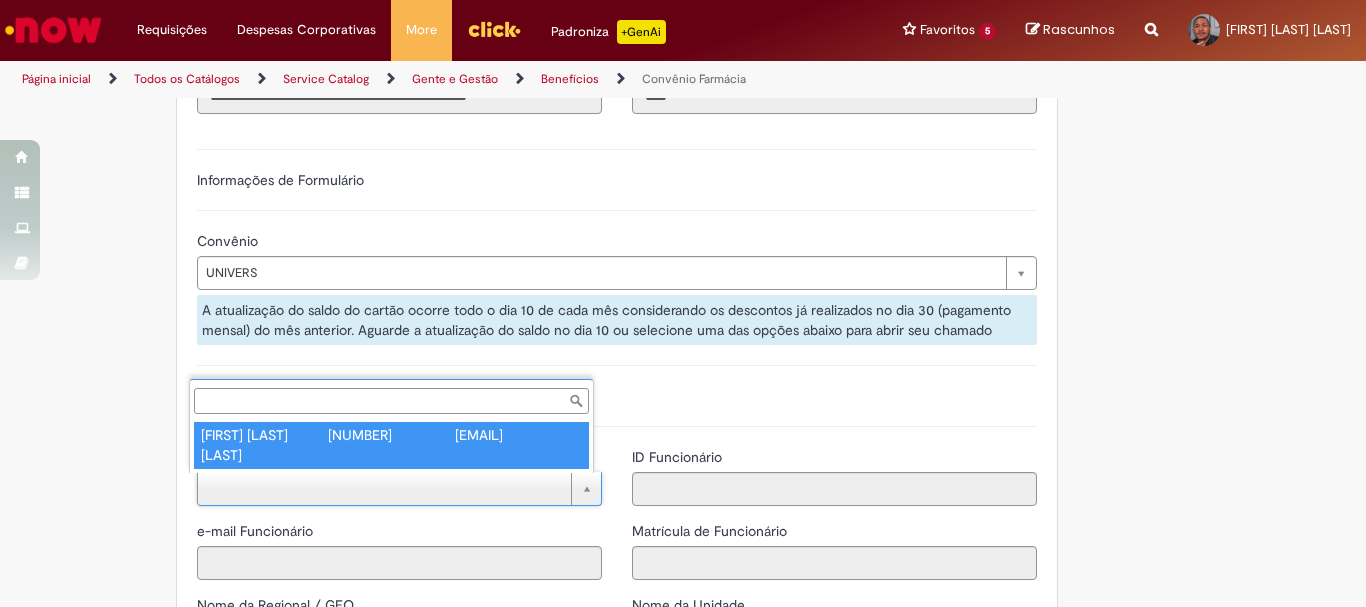 type on "**********" 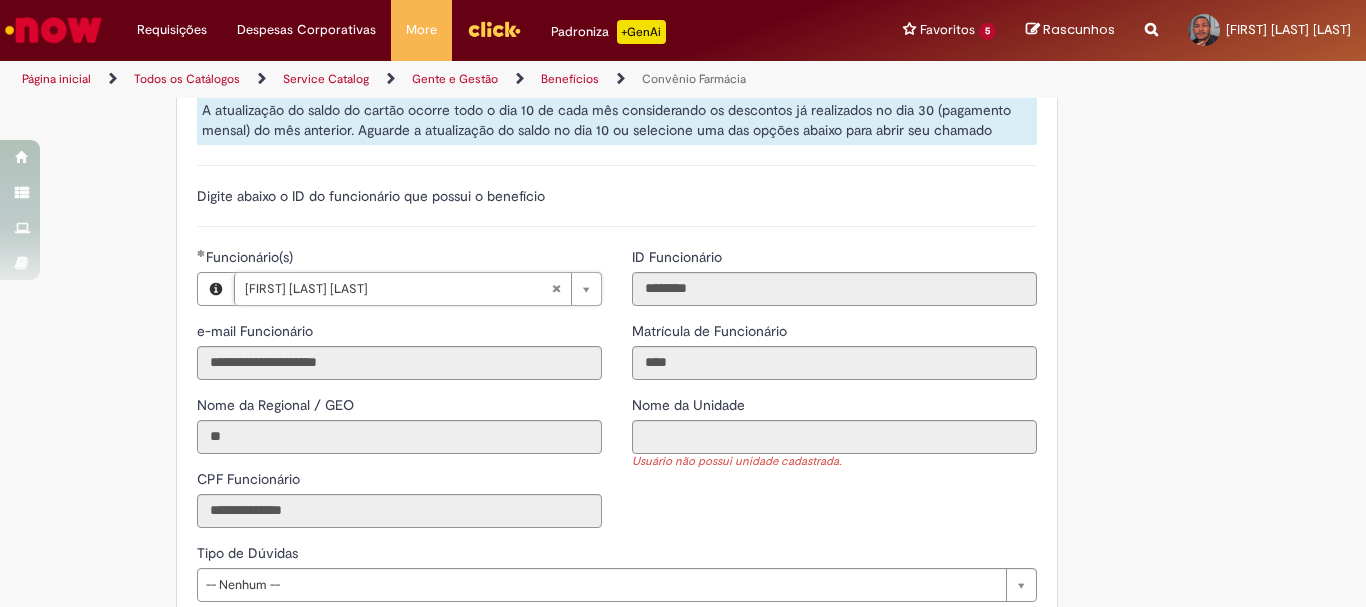 scroll, scrollTop: 1800, scrollLeft: 0, axis: vertical 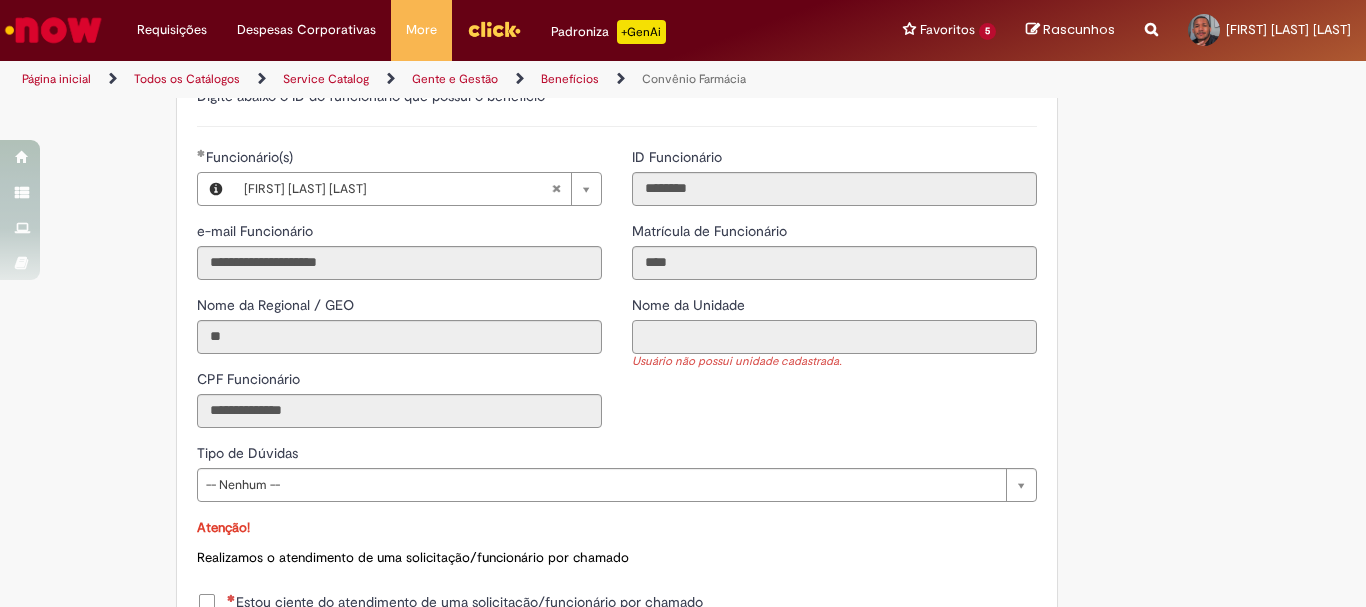 click on "Nome da Unidade" at bounding box center [834, 337] 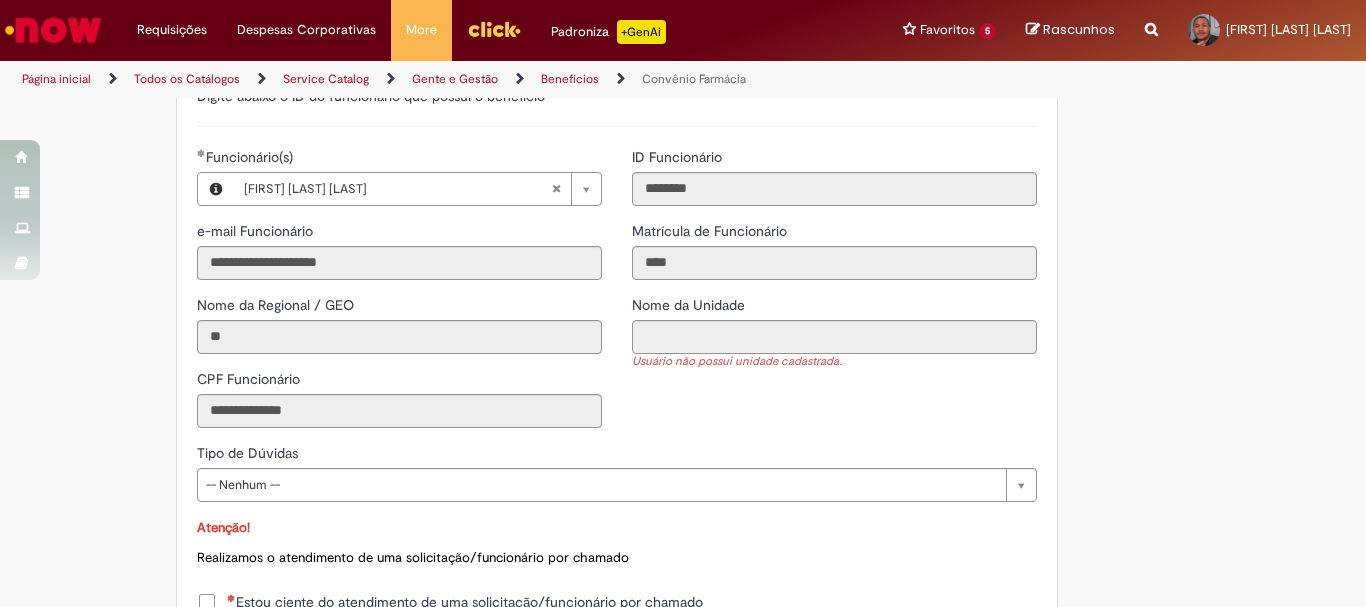 click on "Usuário não possui unidade cadastrada." at bounding box center [834, 362] 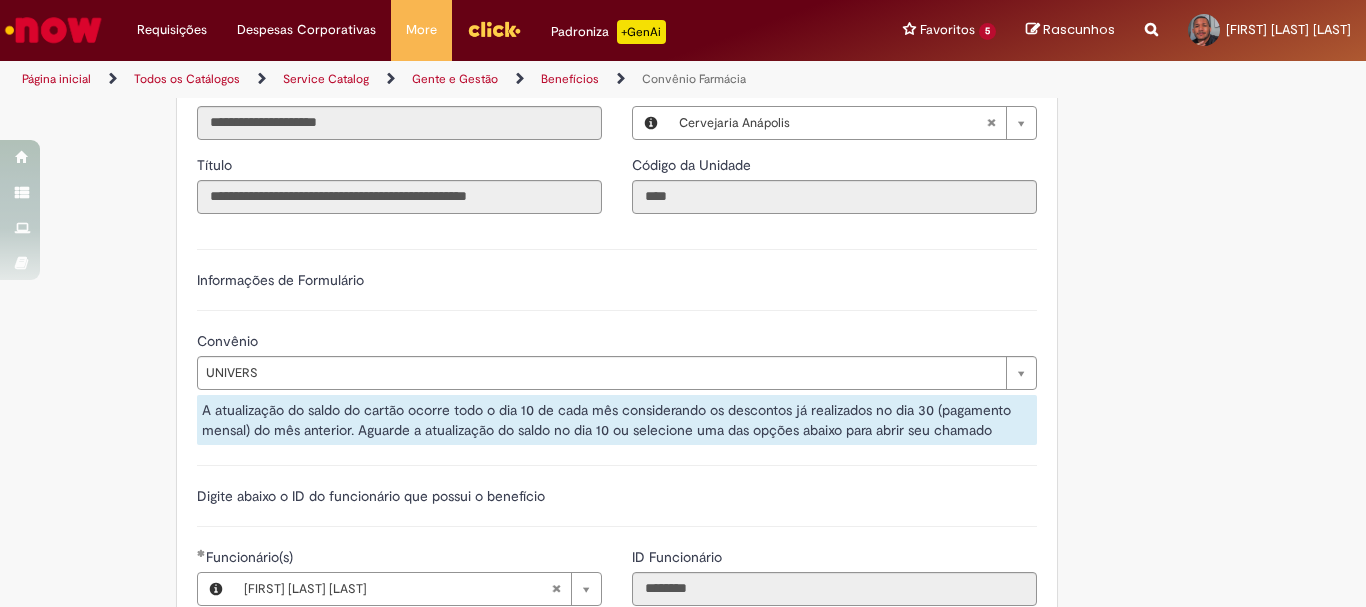 scroll, scrollTop: 1500, scrollLeft: 0, axis: vertical 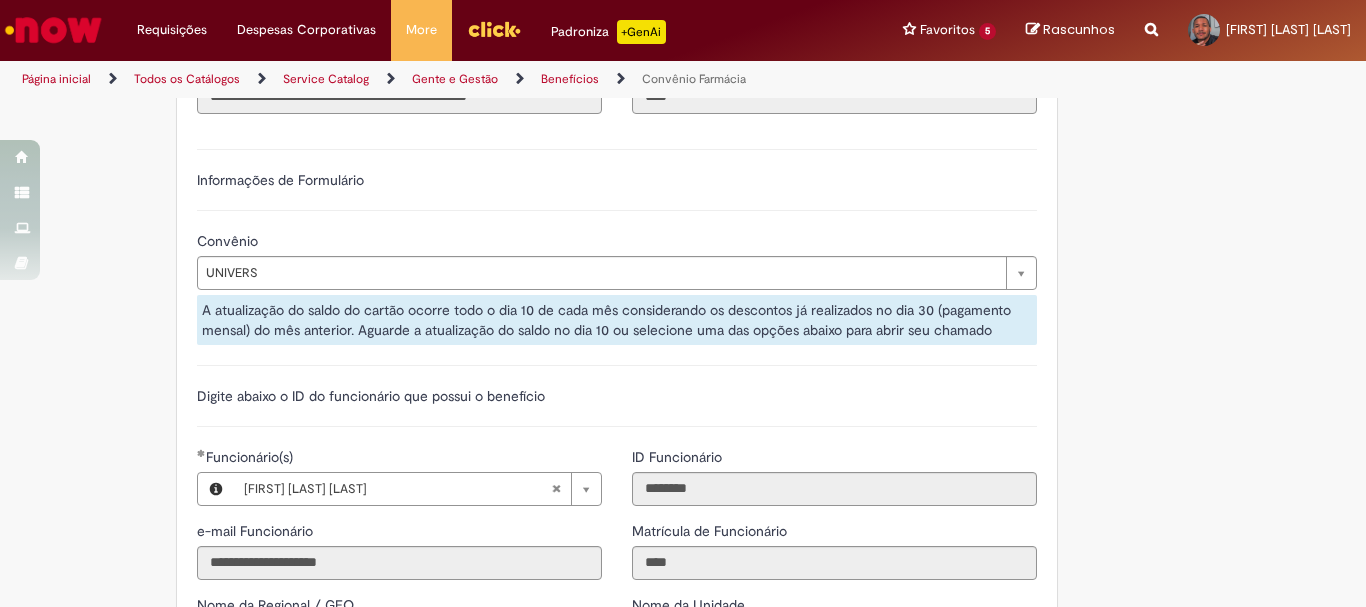 type 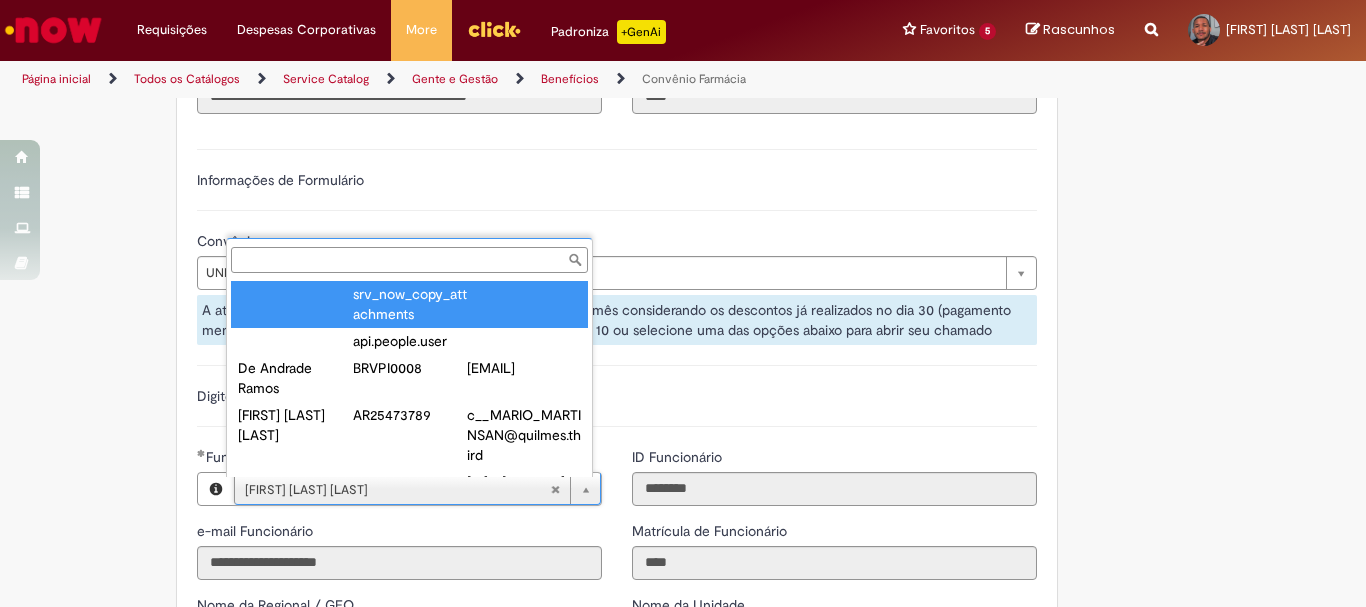 scroll, scrollTop: 35, scrollLeft: 0, axis: vertical 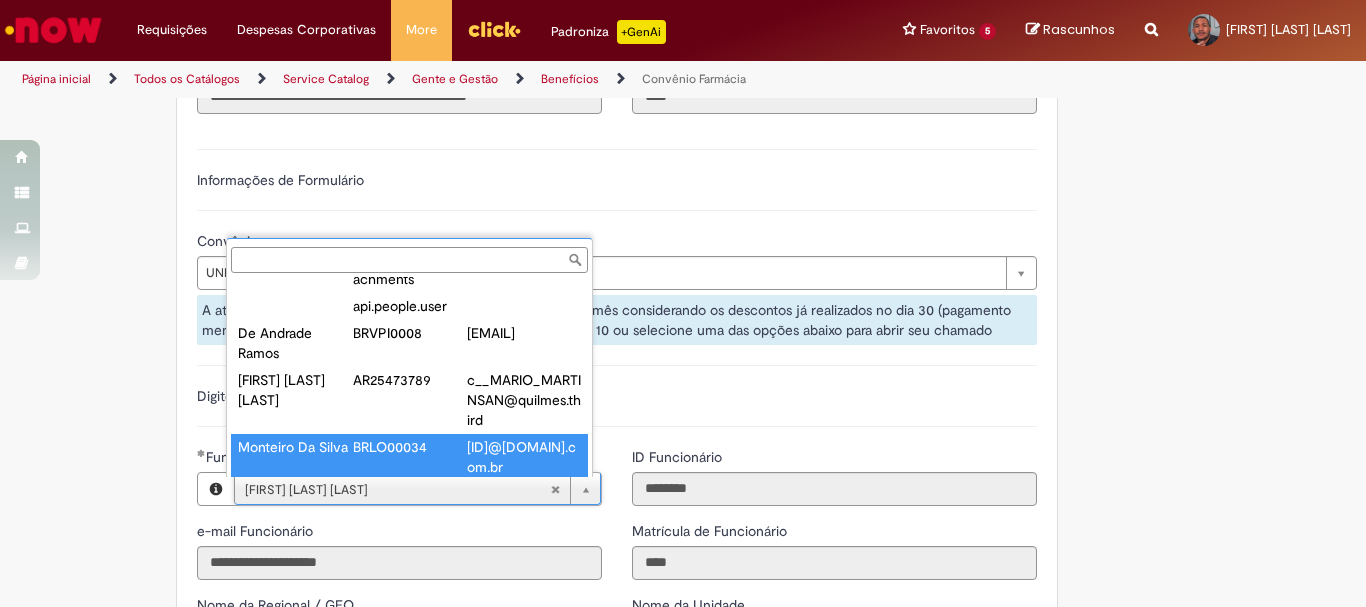 type on "**********" 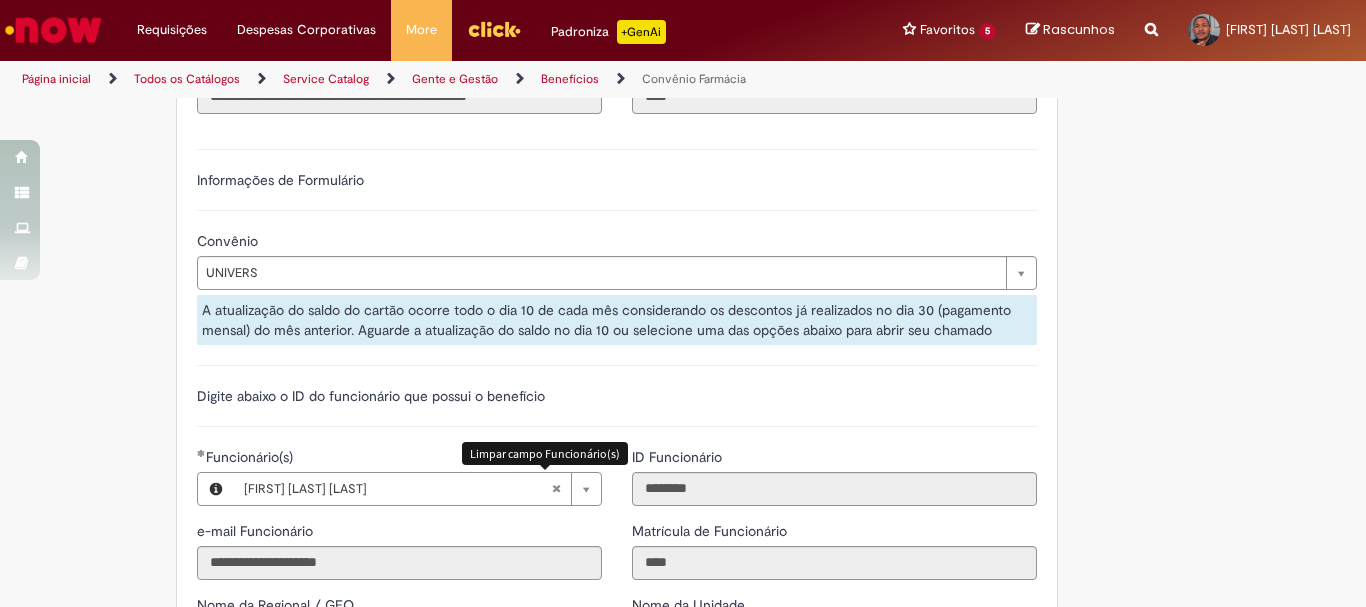 click at bounding box center [556, 489] 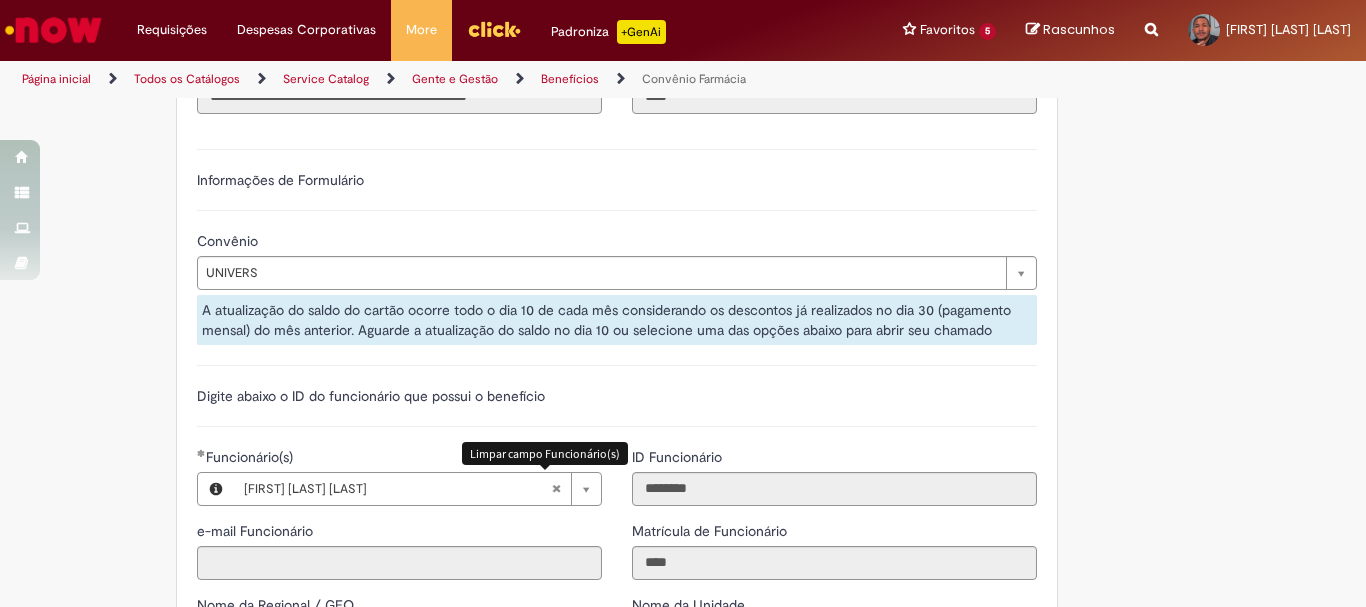 type 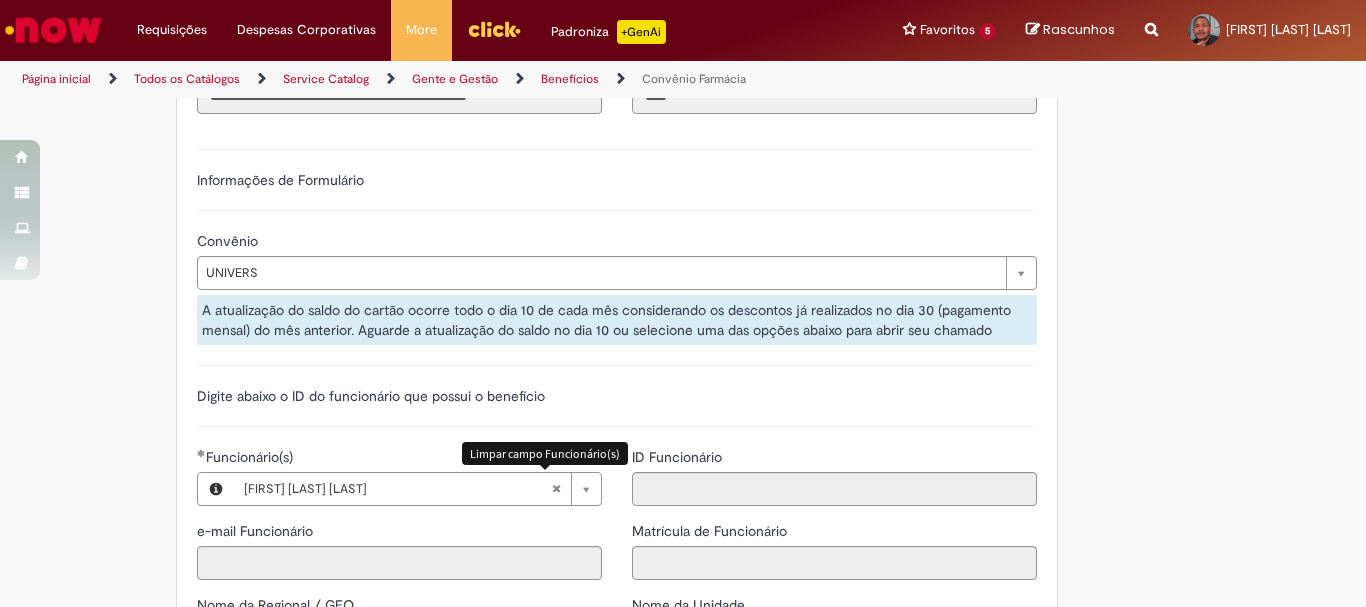 scroll, scrollTop: 0, scrollLeft: 0, axis: both 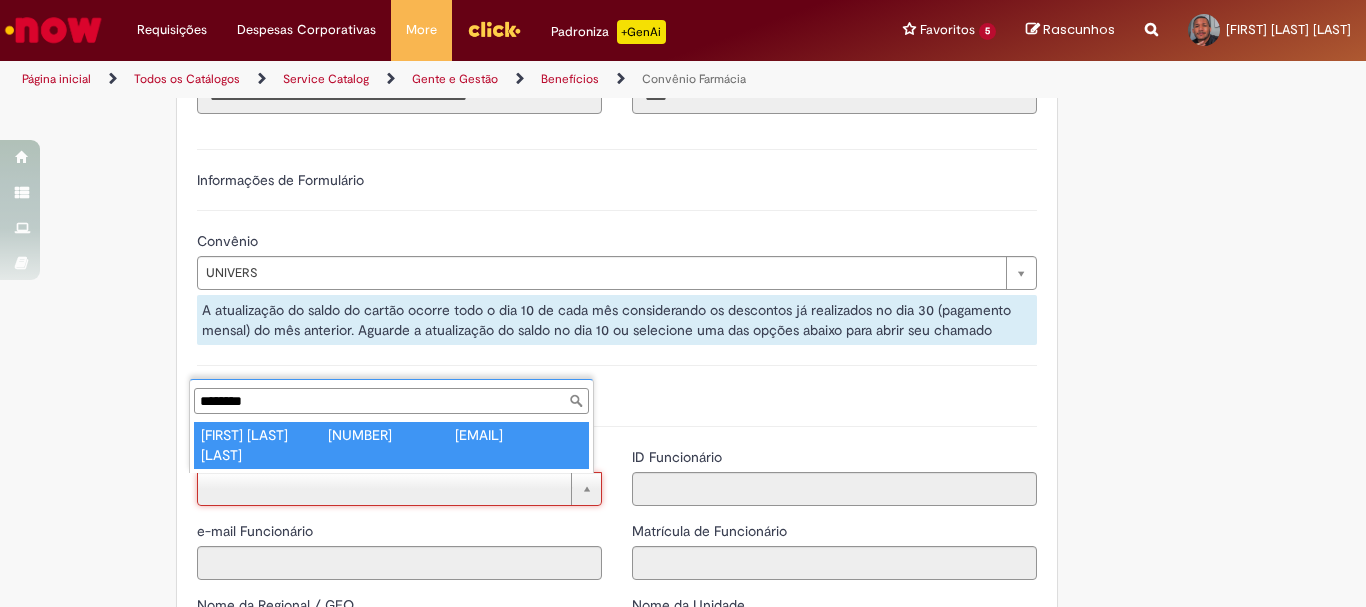 type on "********" 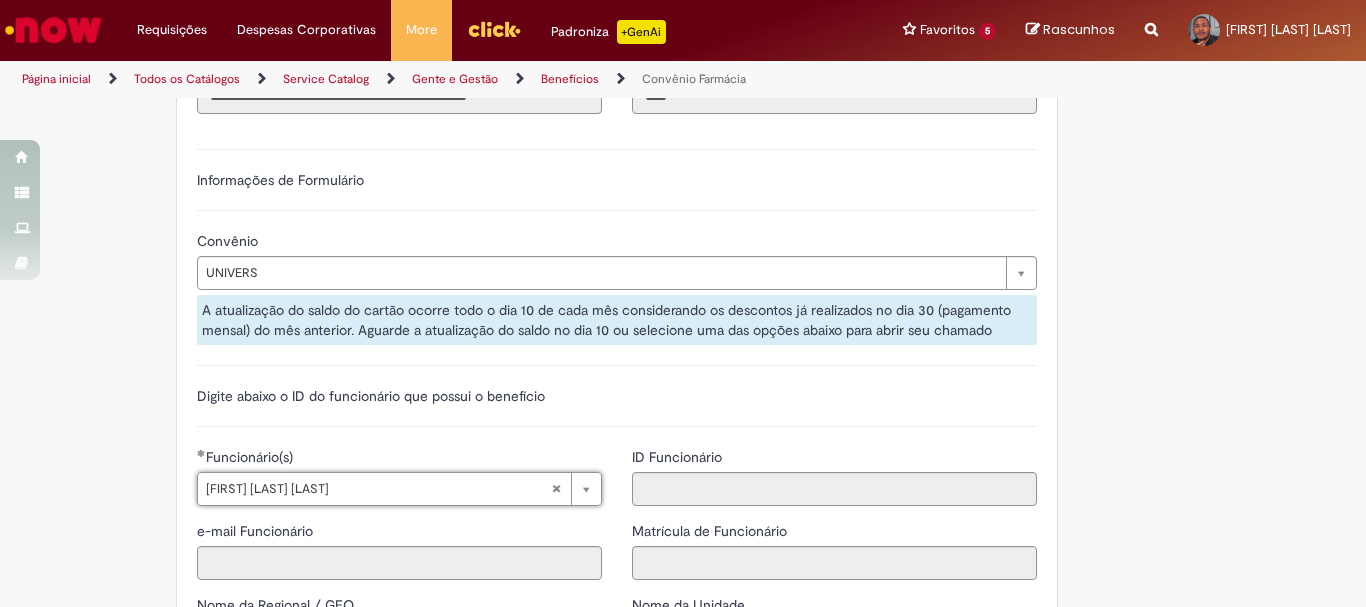 type on "**********" 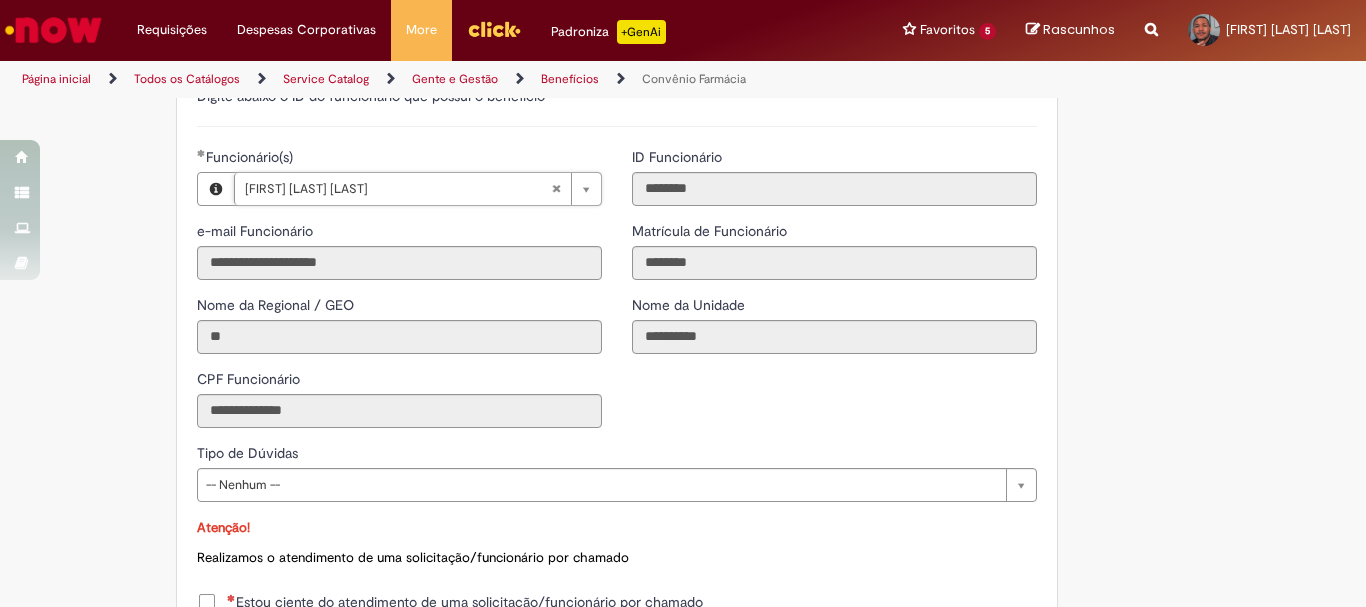 scroll, scrollTop: 1900, scrollLeft: 0, axis: vertical 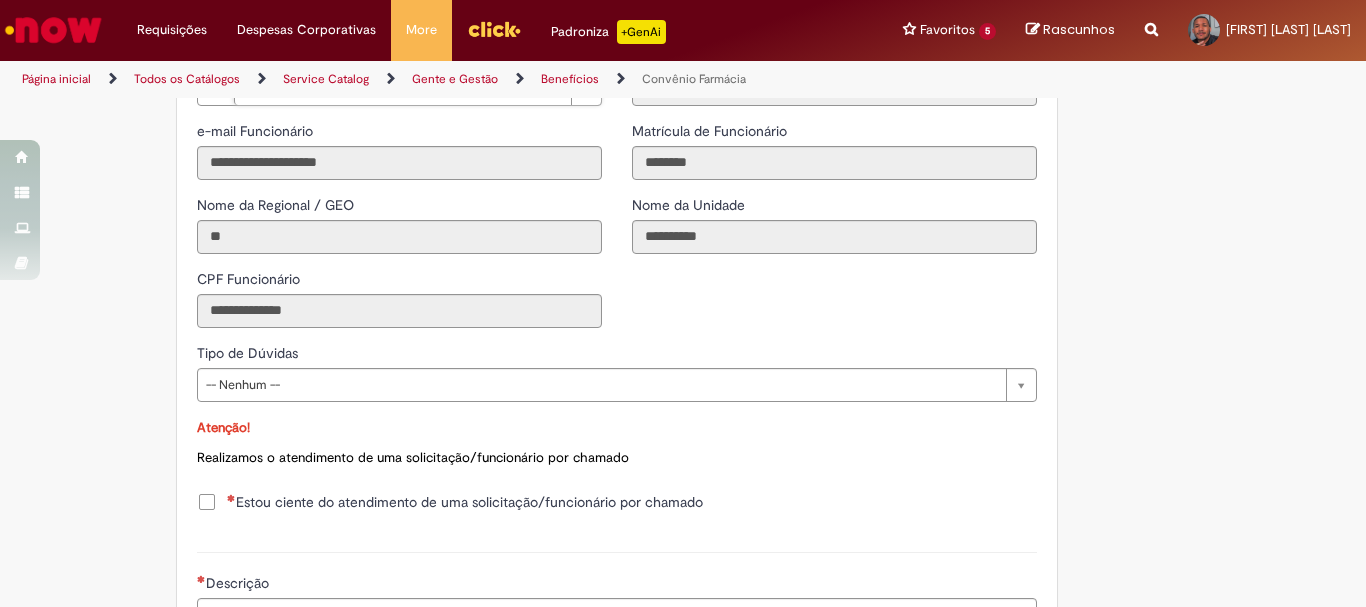 click on "Estou ciente do atendimento de uma solicitação/funcionário por chamado" at bounding box center (450, 502) 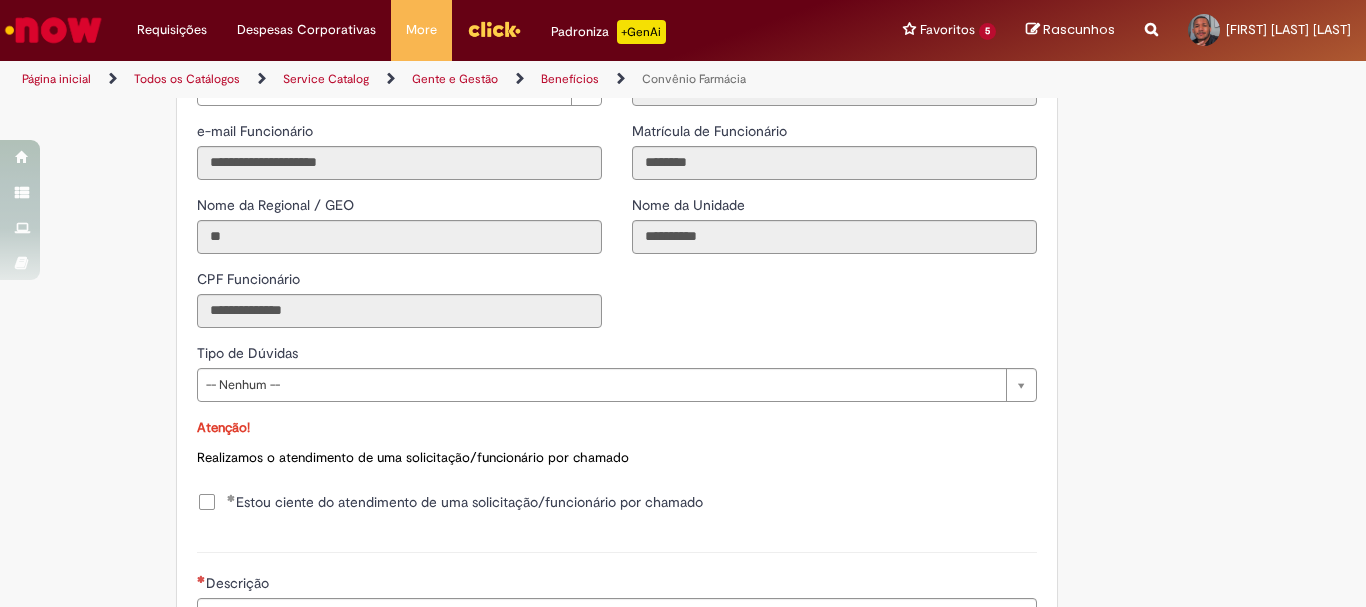 scroll, scrollTop: 2100, scrollLeft: 0, axis: vertical 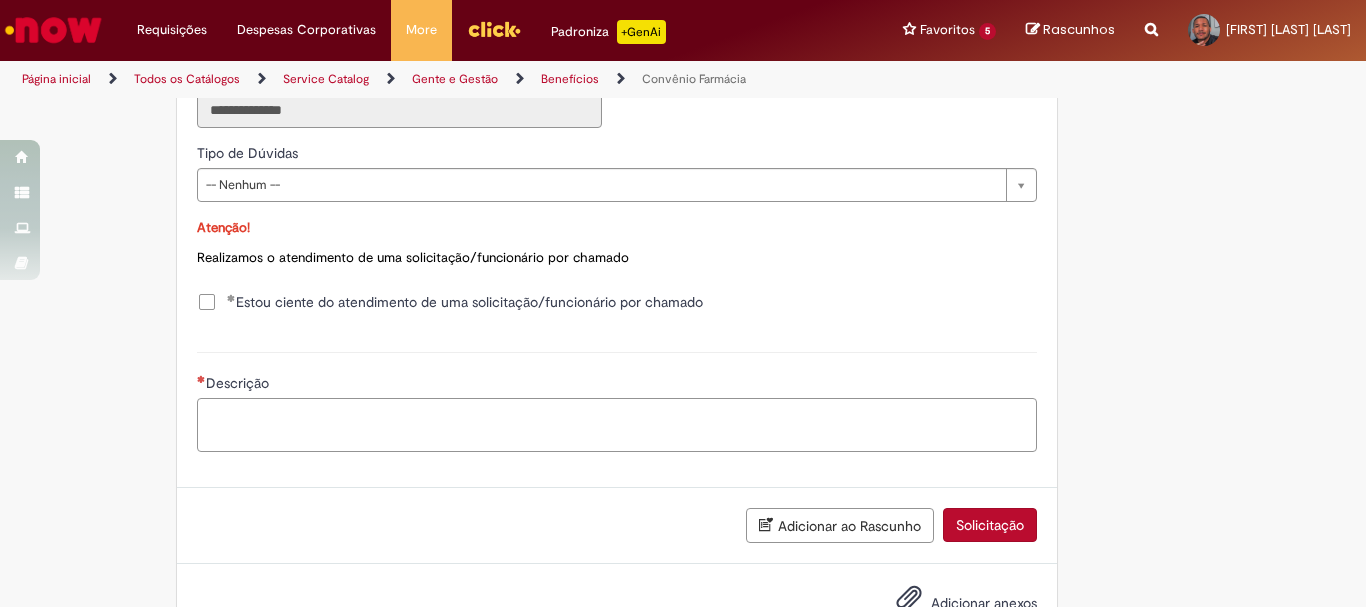 click on "Descrição" at bounding box center [617, 425] 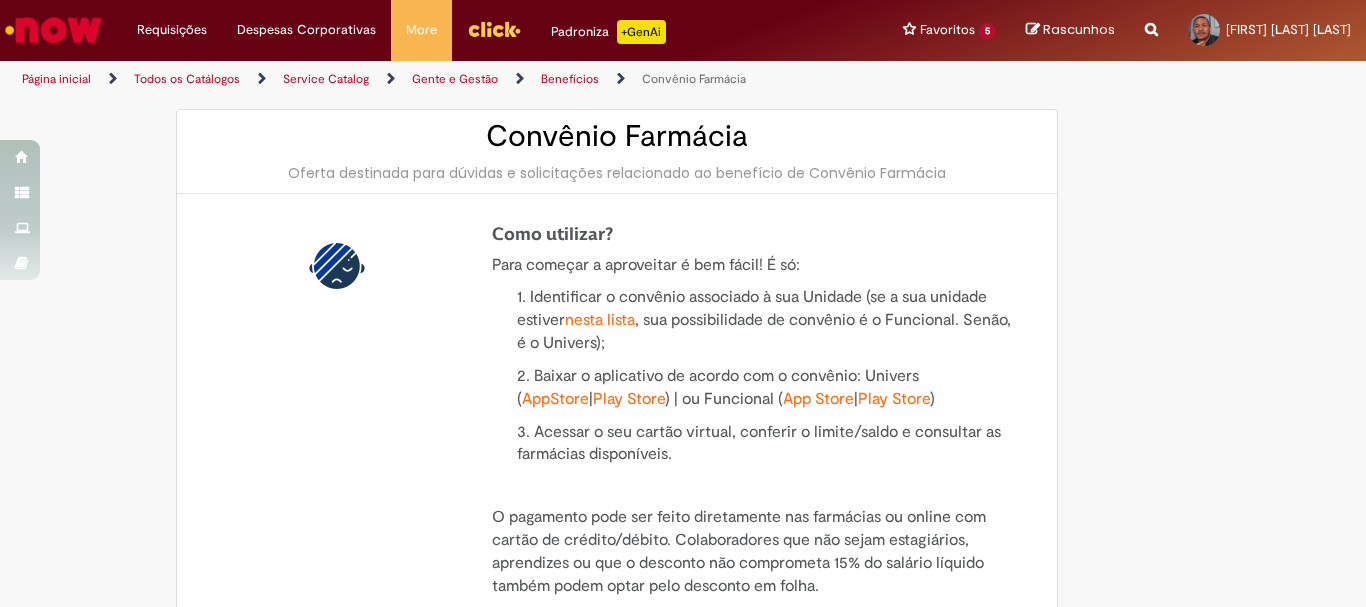 scroll, scrollTop: 600, scrollLeft: 0, axis: vertical 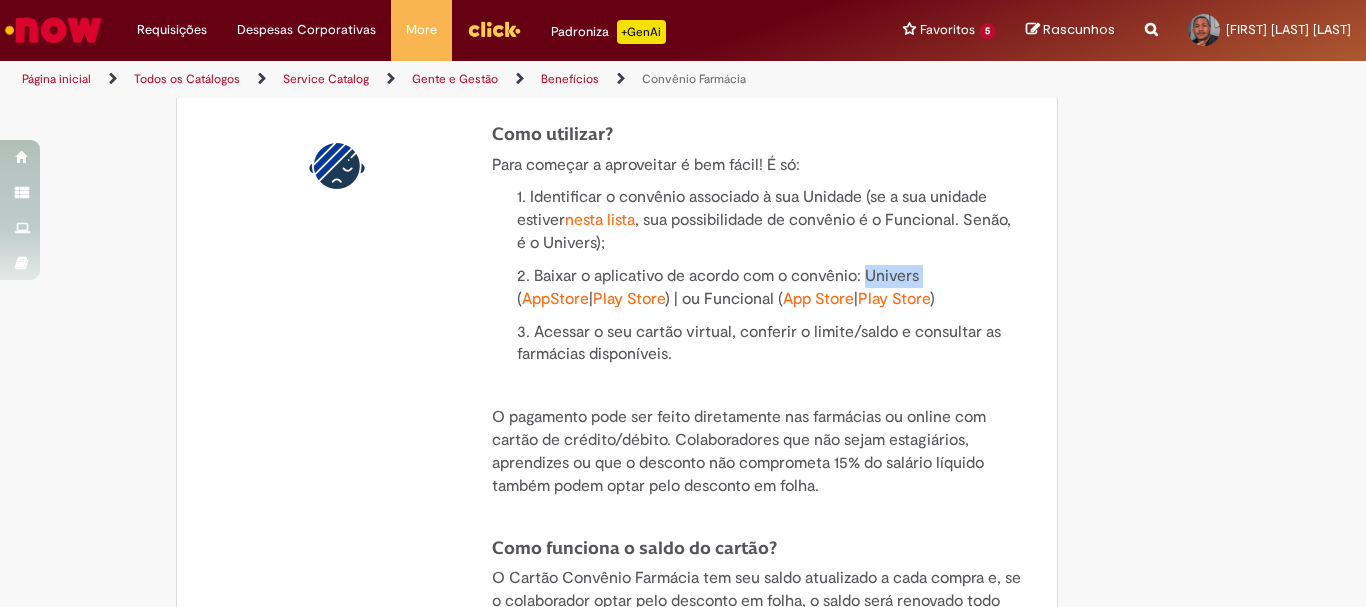 drag, startPoint x: 861, startPoint y: 275, endPoint x: 922, endPoint y: 287, distance: 62.169125 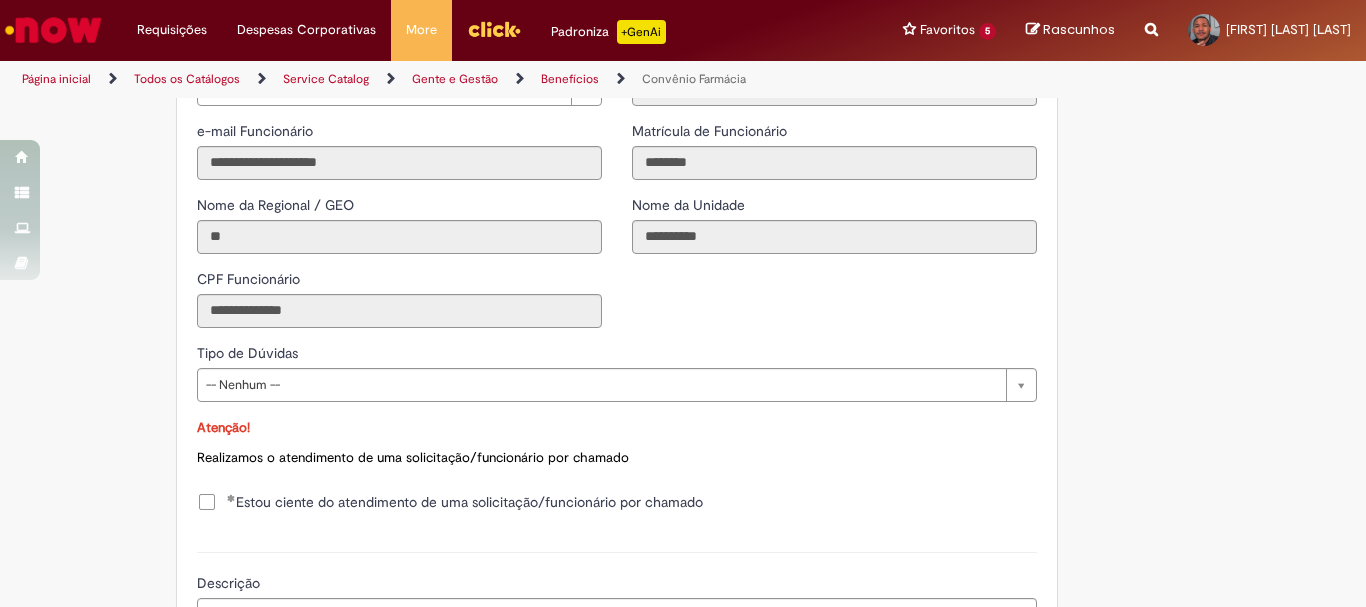 scroll, scrollTop: 2166, scrollLeft: 0, axis: vertical 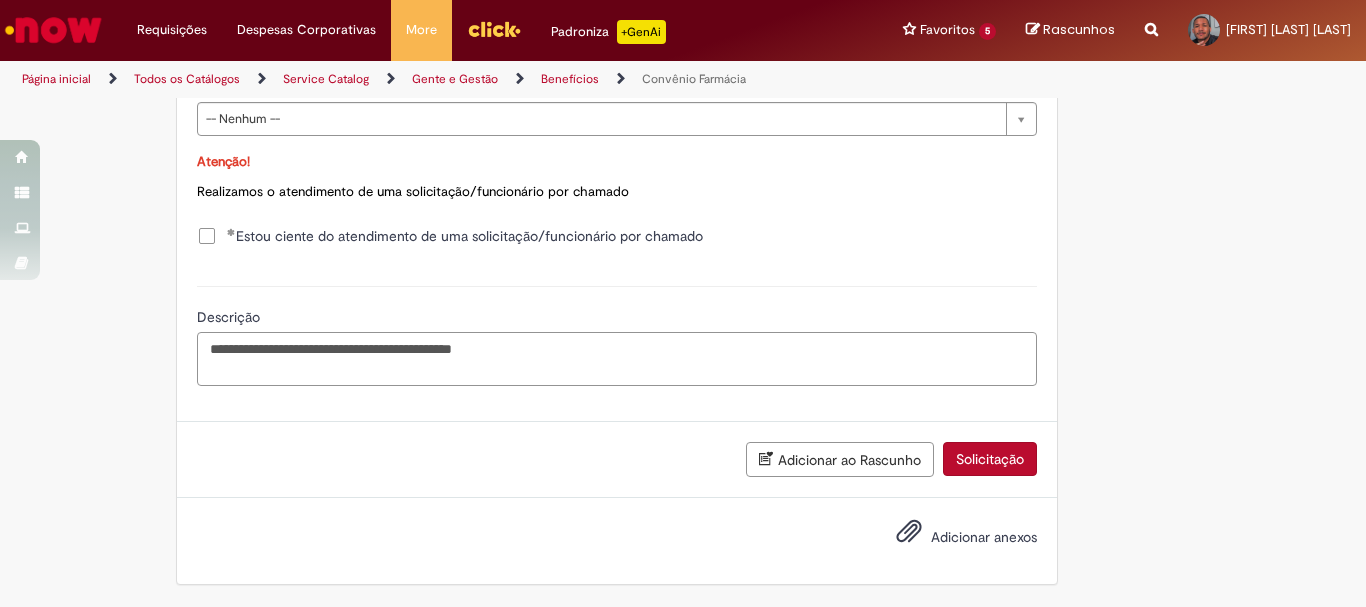click on "**********" at bounding box center (617, 359) 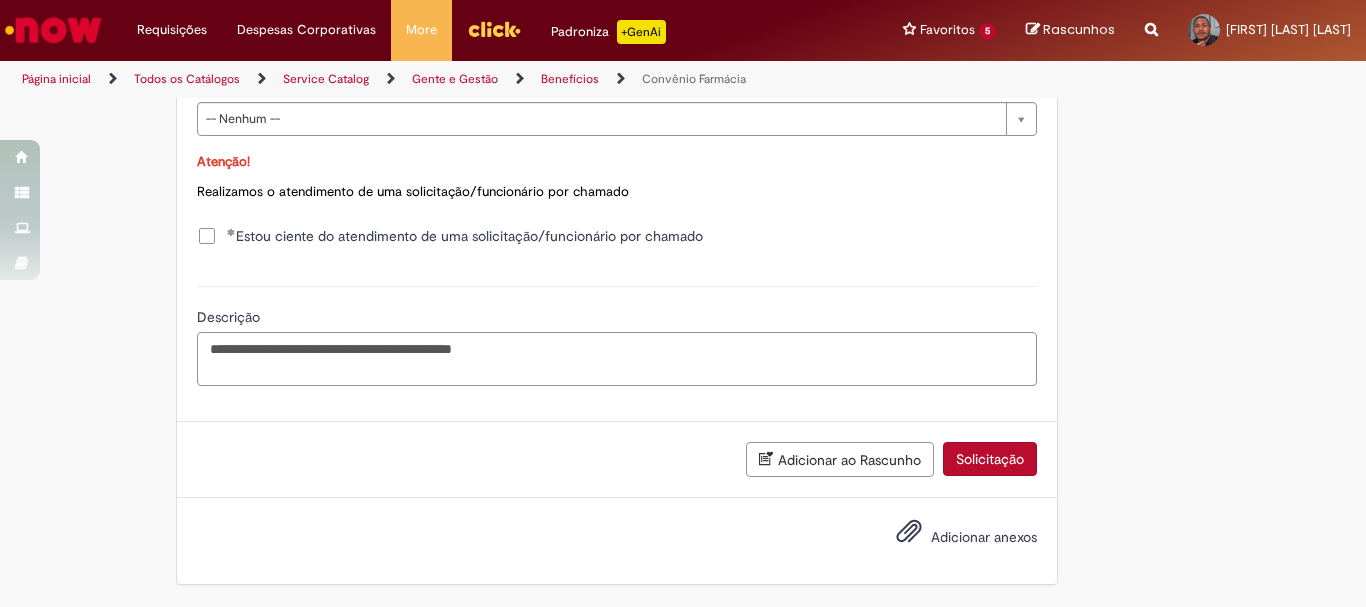 paste on "********" 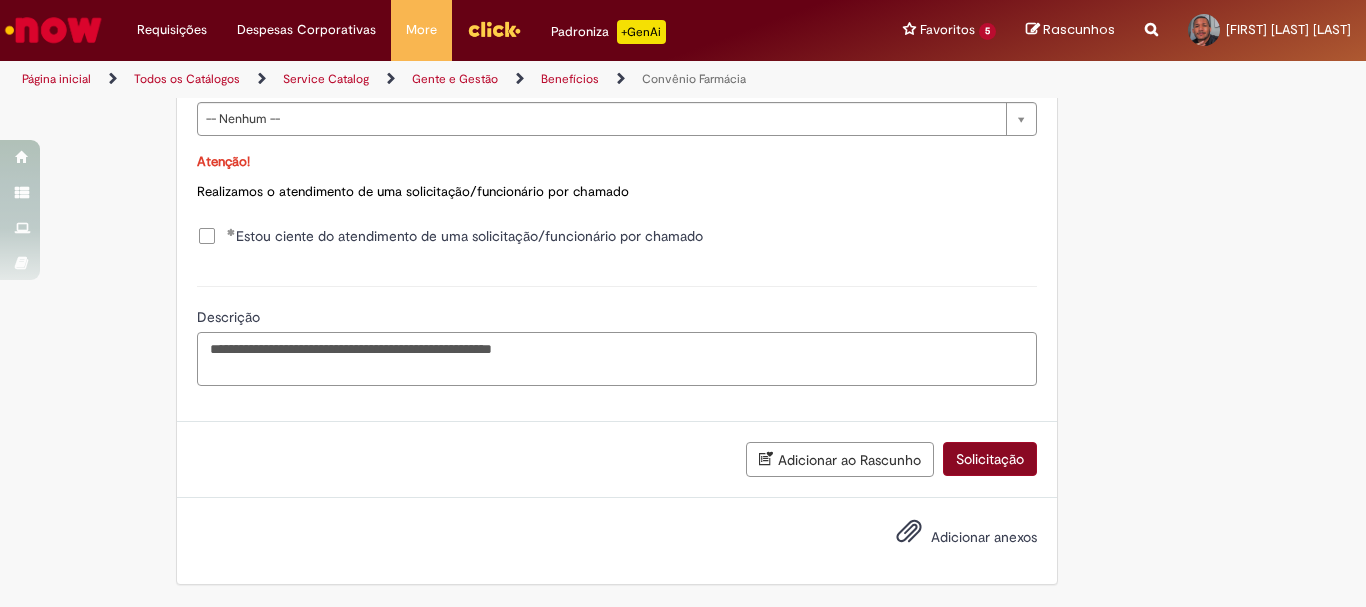 type on "**********" 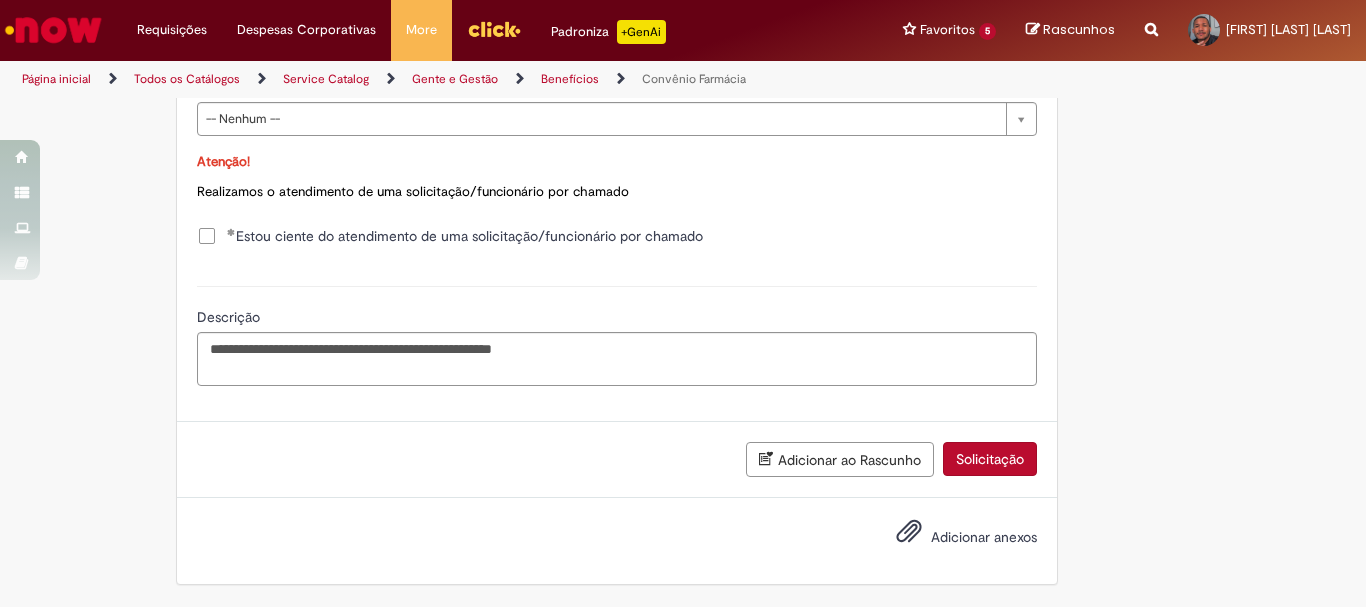 click on "Solicitação" at bounding box center (990, 459) 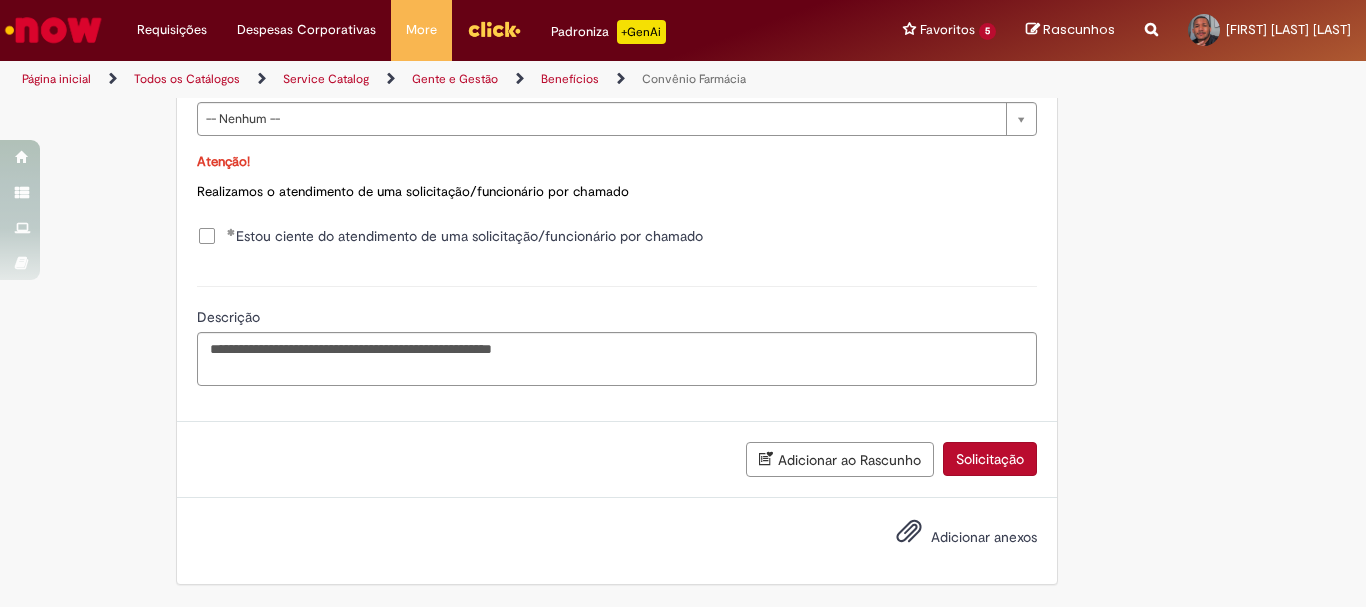 scroll, scrollTop: 2120, scrollLeft: 0, axis: vertical 